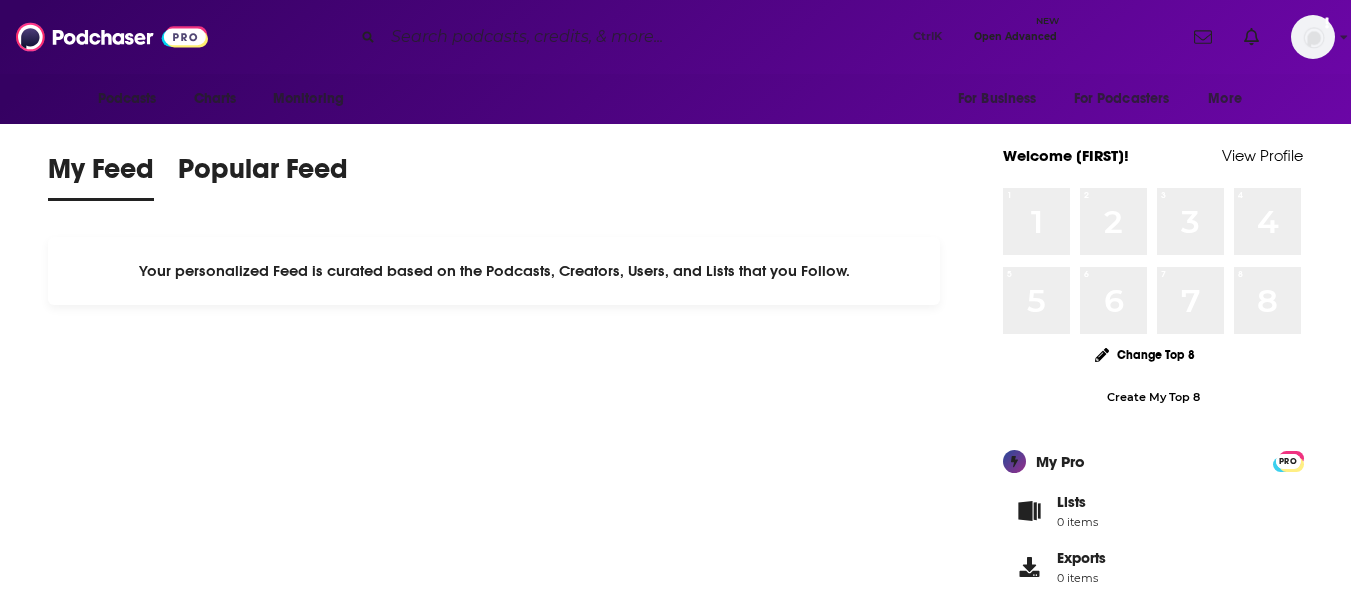 scroll, scrollTop: 0, scrollLeft: 0, axis: both 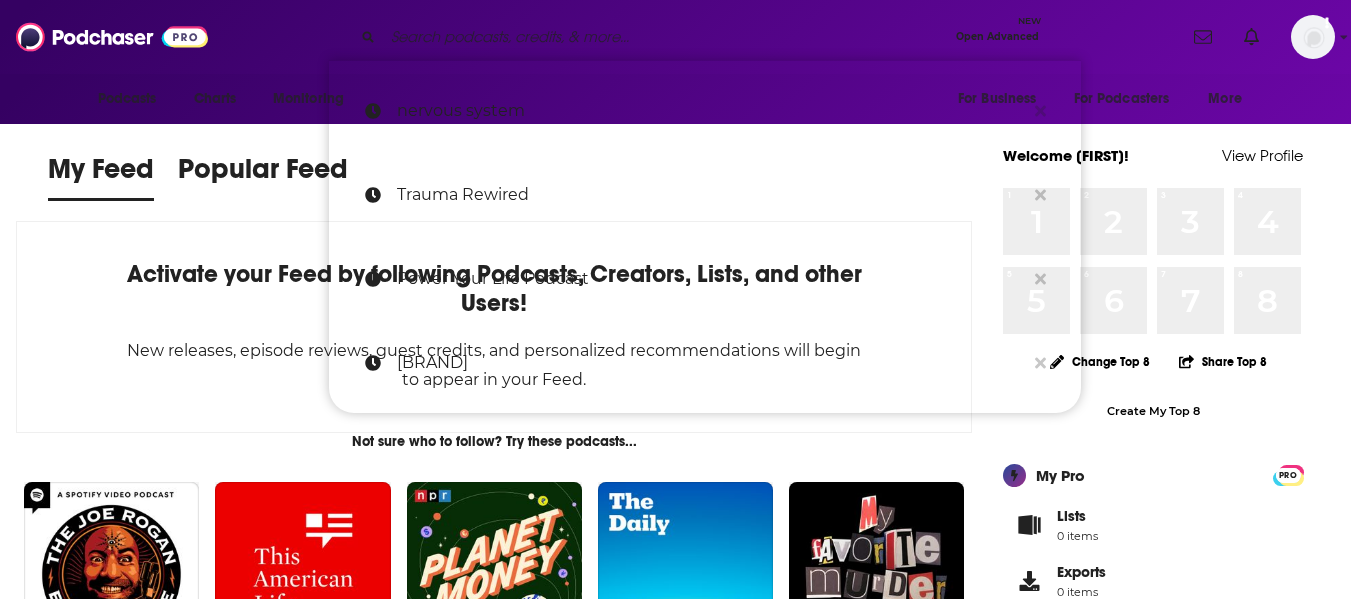 click at bounding box center (665, 37) 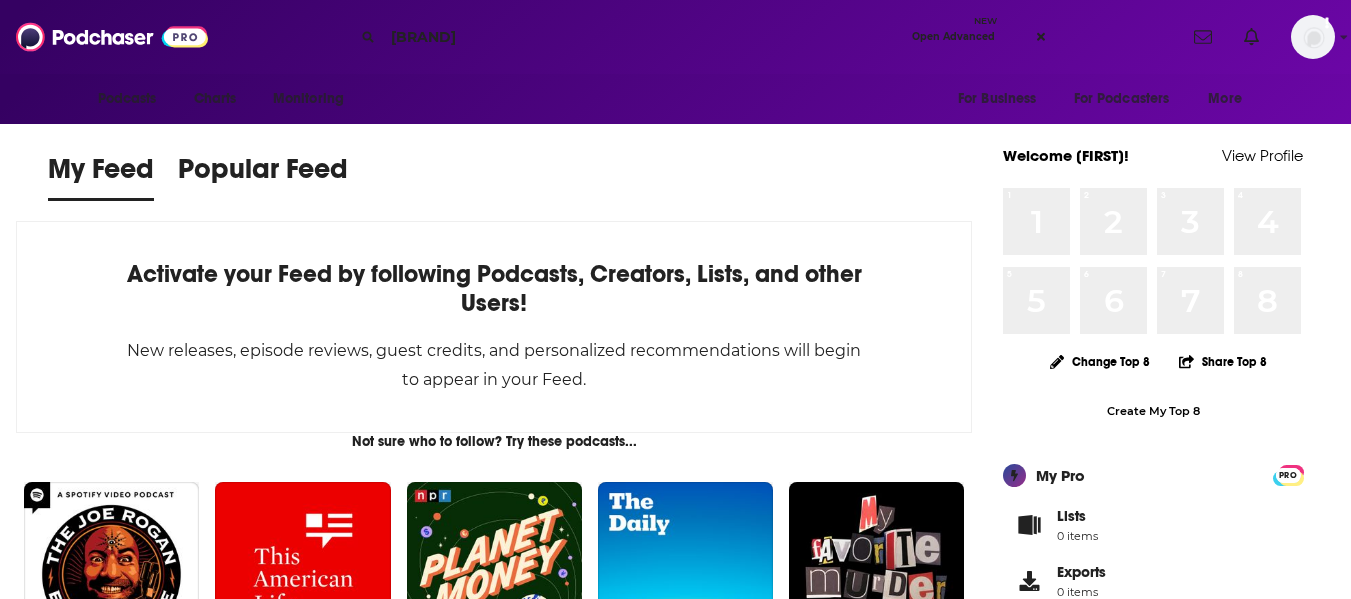type on "[BRAND]" 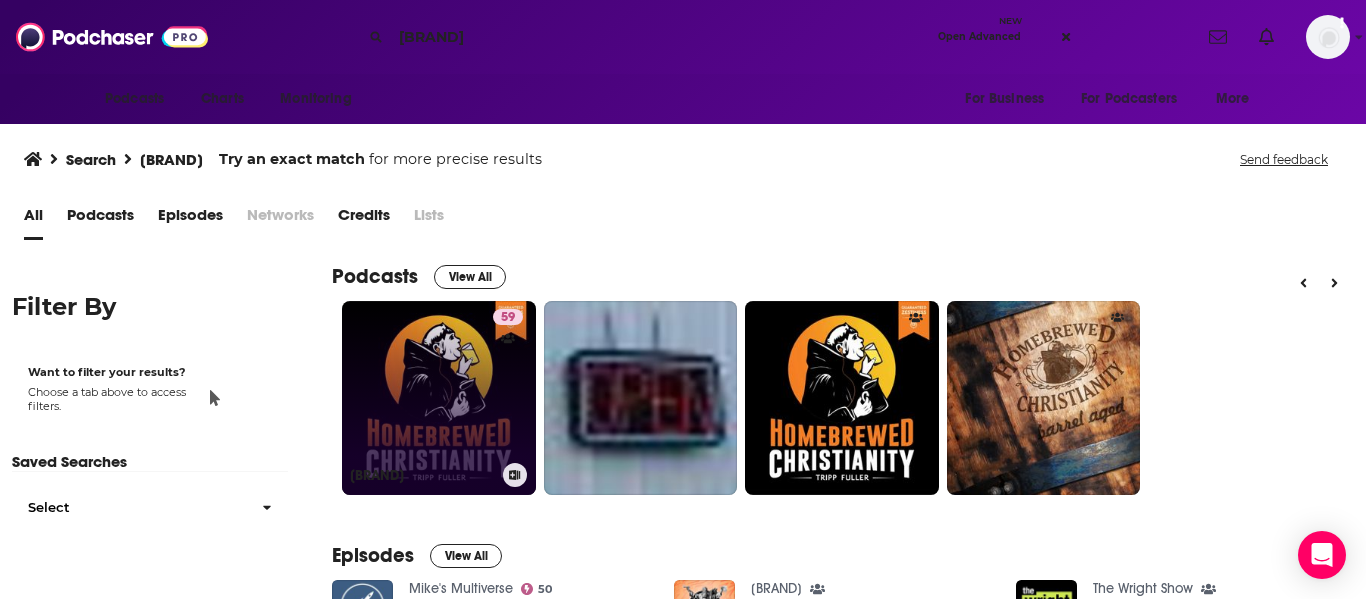 click on "59 Homebrewed Christianity" at bounding box center (439, 398) 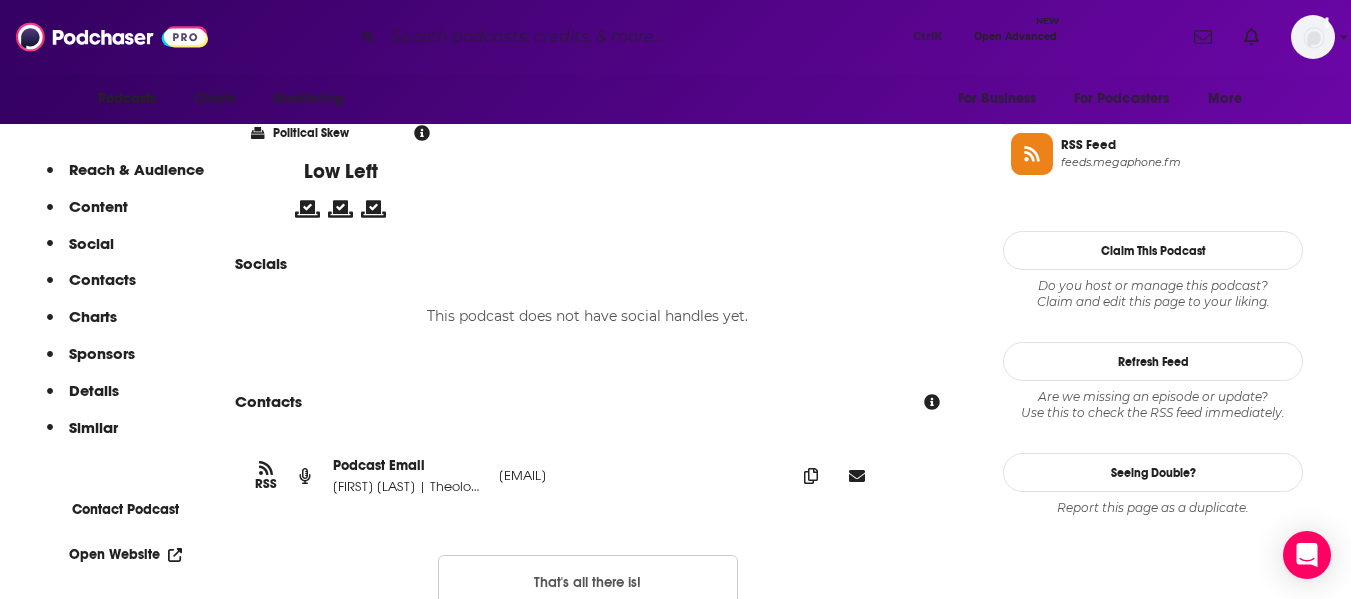 scroll, scrollTop: 1570, scrollLeft: 0, axis: vertical 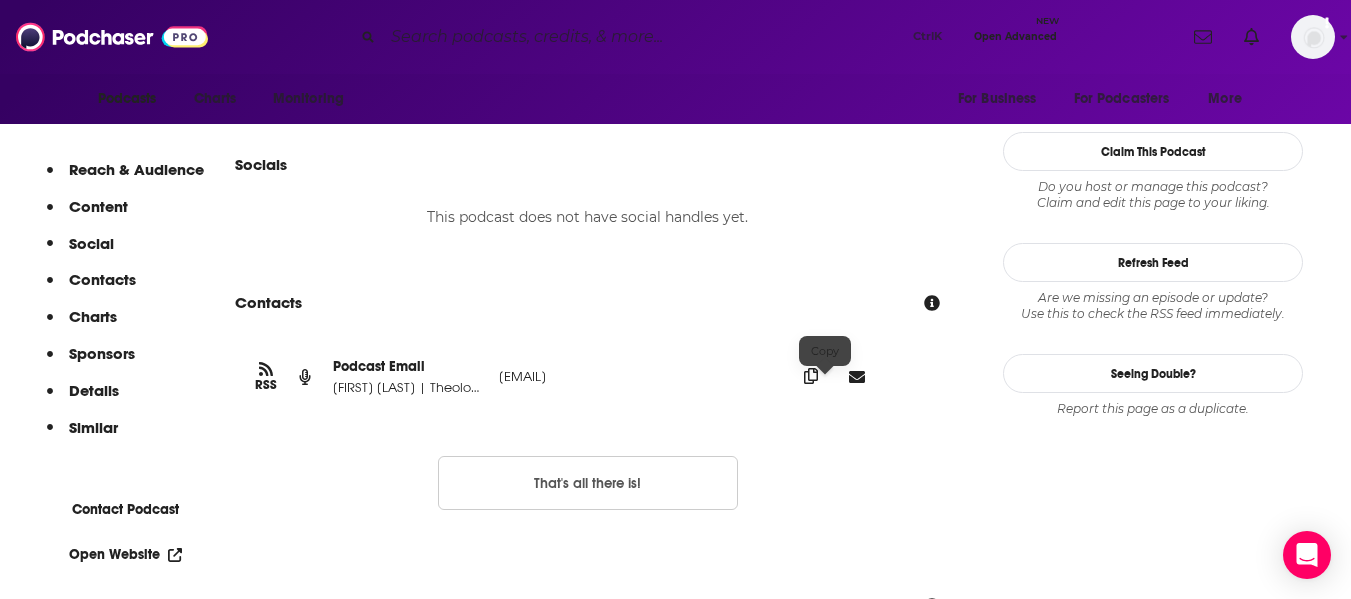 click at bounding box center (811, 376) 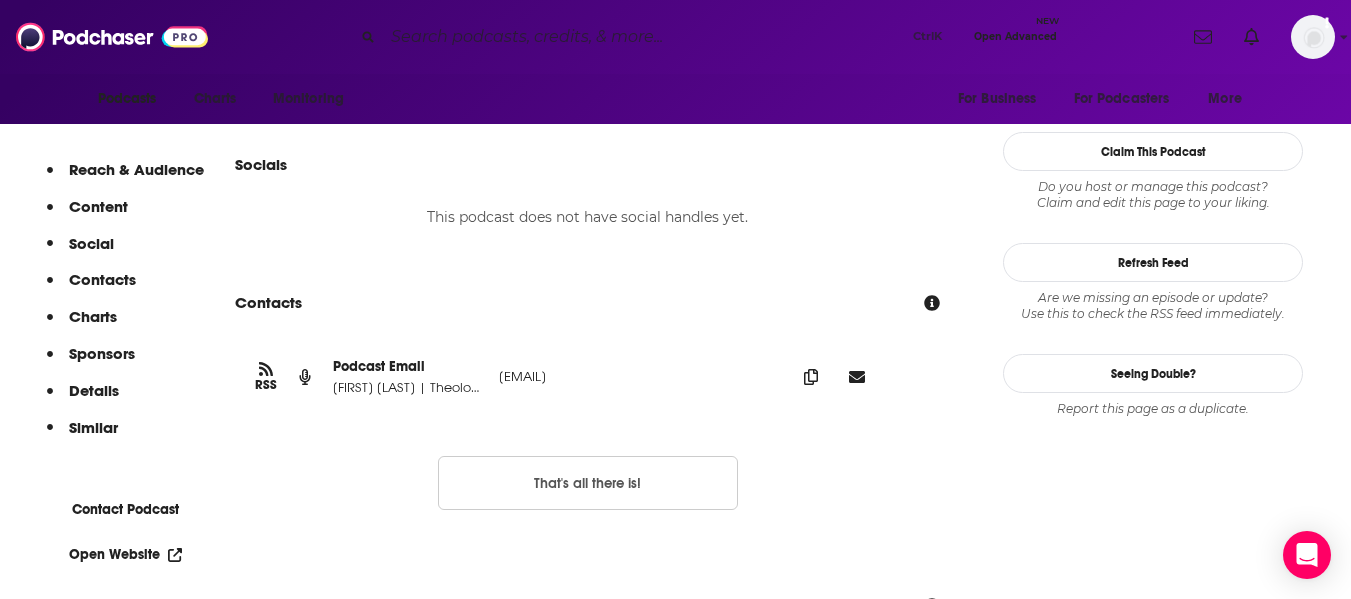 click at bounding box center (644, 37) 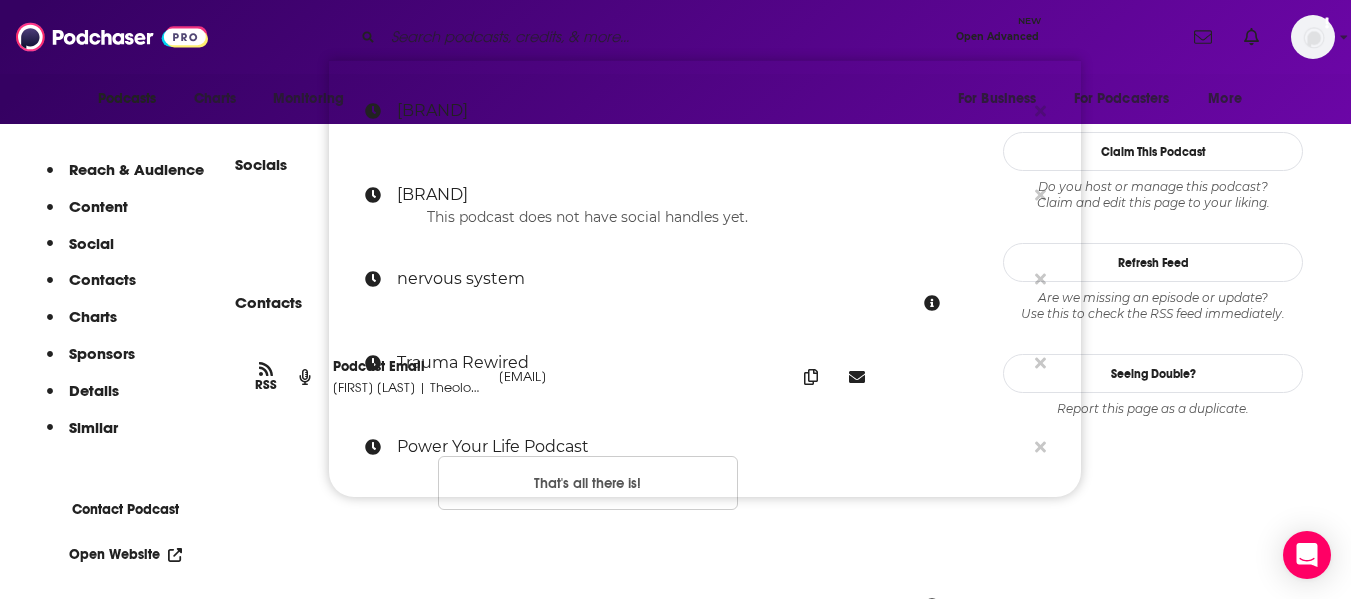 paste on "The Book and the Spade" 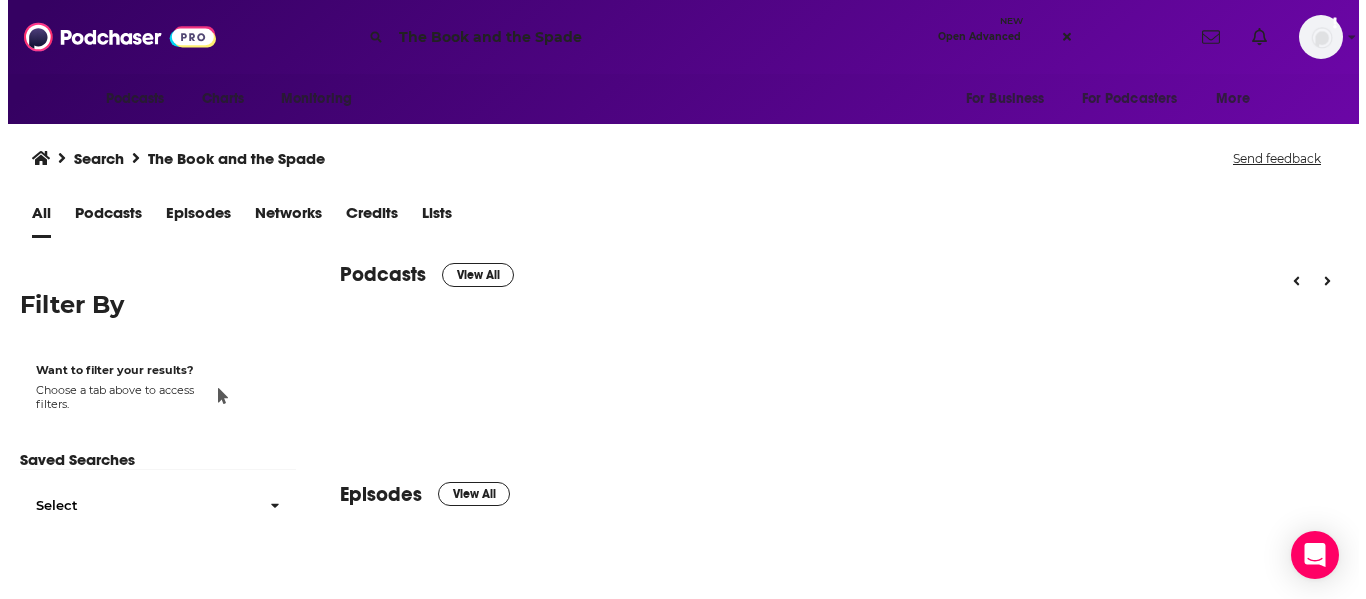 scroll, scrollTop: 0, scrollLeft: 0, axis: both 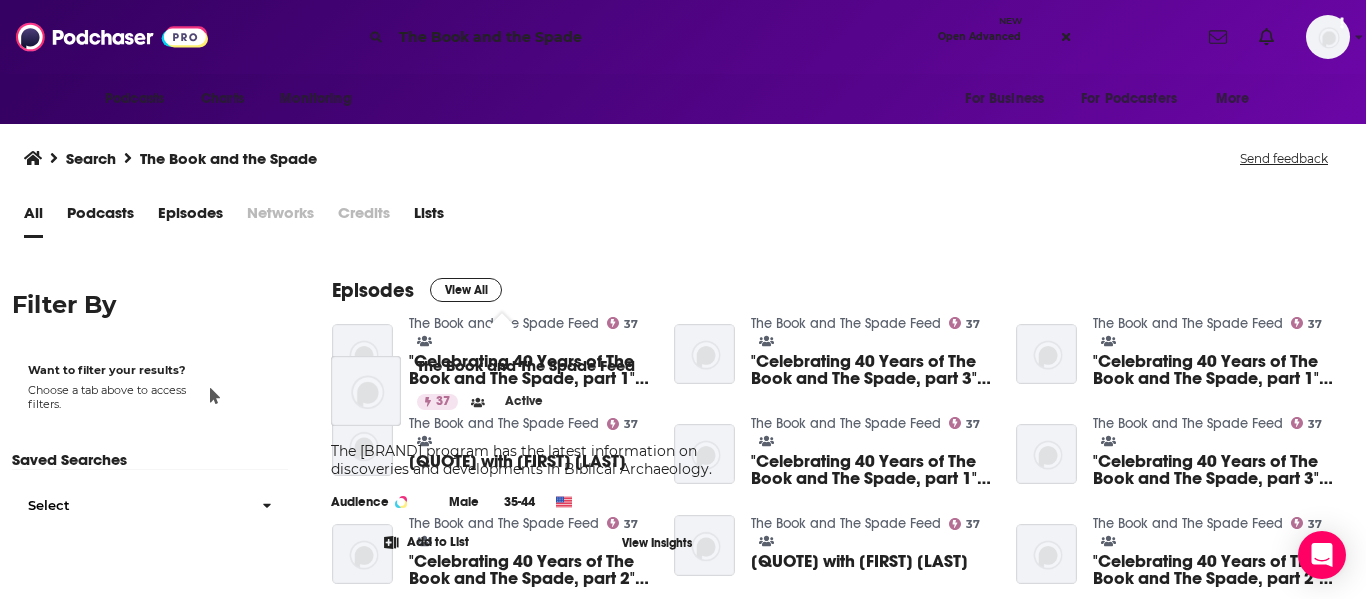 click on "The Book and The Spade Feed 37 Active The Book and Spade program has the latest
information on discoveries and developments in Biblical Archaeology. Audience Male 35-44 Add to List View Insights" at bounding box center (537, 453) 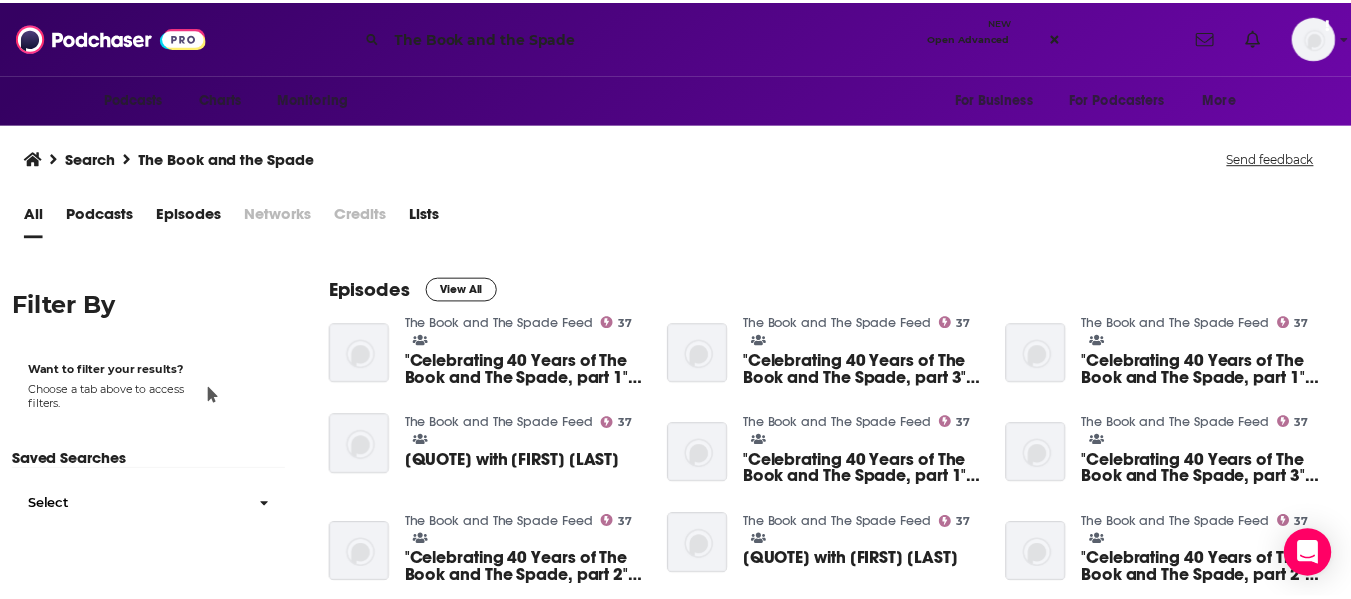 scroll, scrollTop: 0, scrollLeft: 0, axis: both 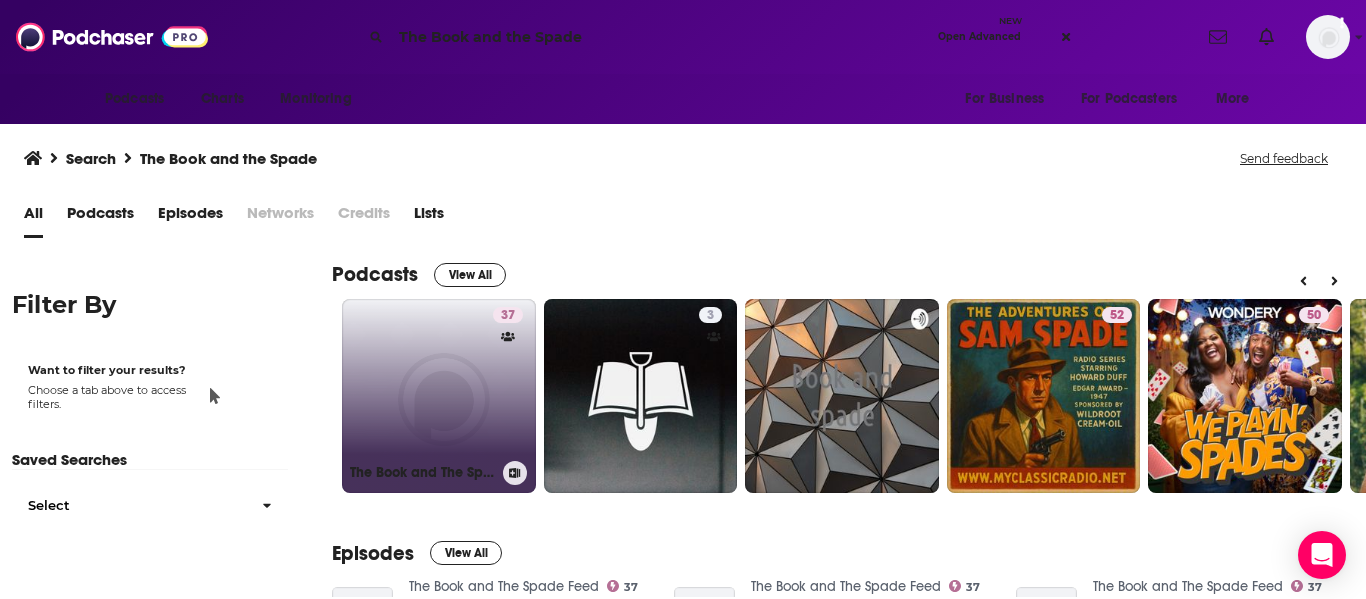 click on "[NUMBER] The Book and The Spade Feed" at bounding box center (439, 396) 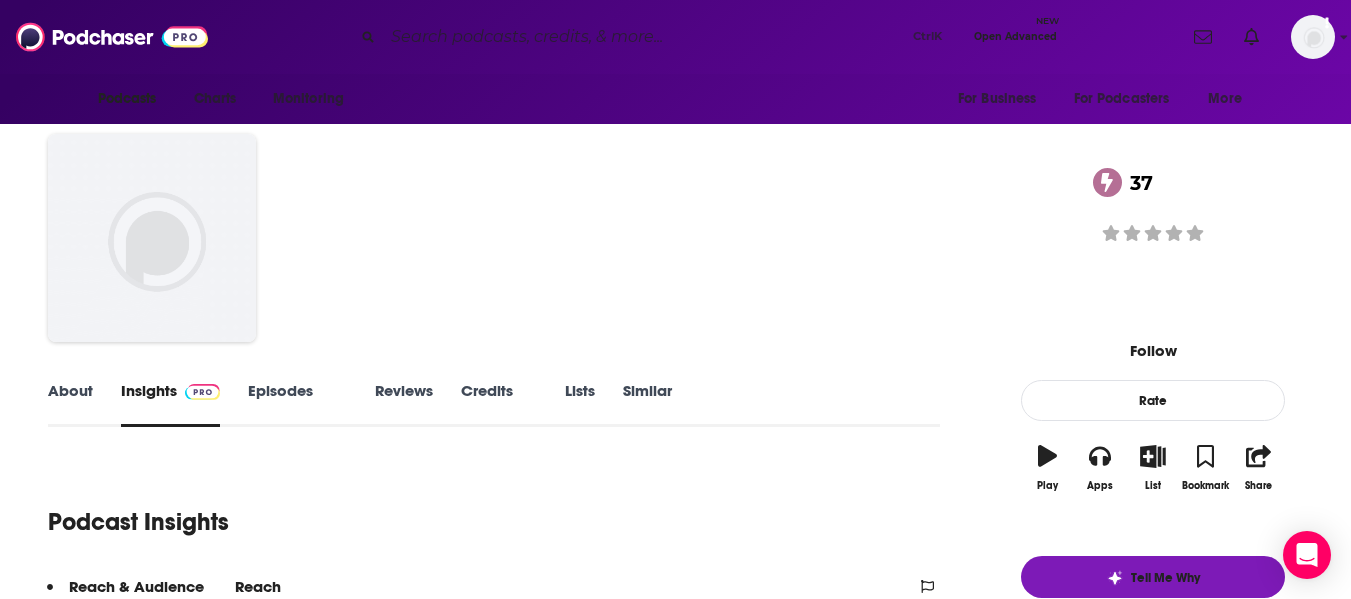 click on "About" at bounding box center [70, 404] 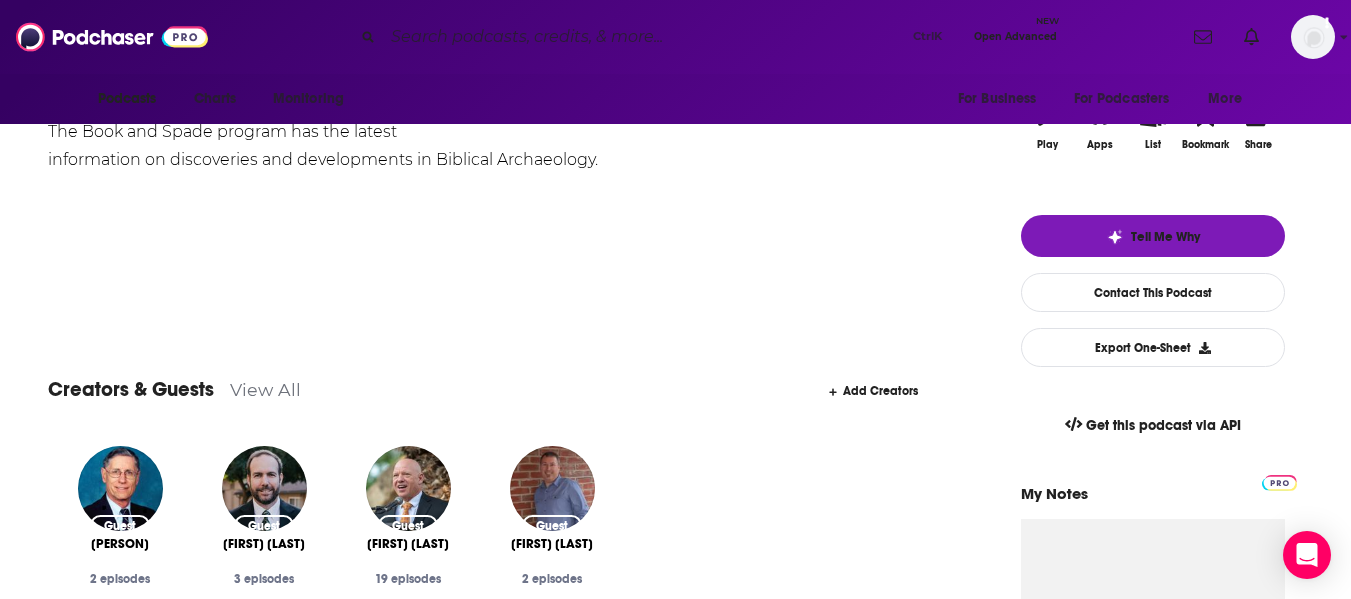 scroll, scrollTop: 0, scrollLeft: 0, axis: both 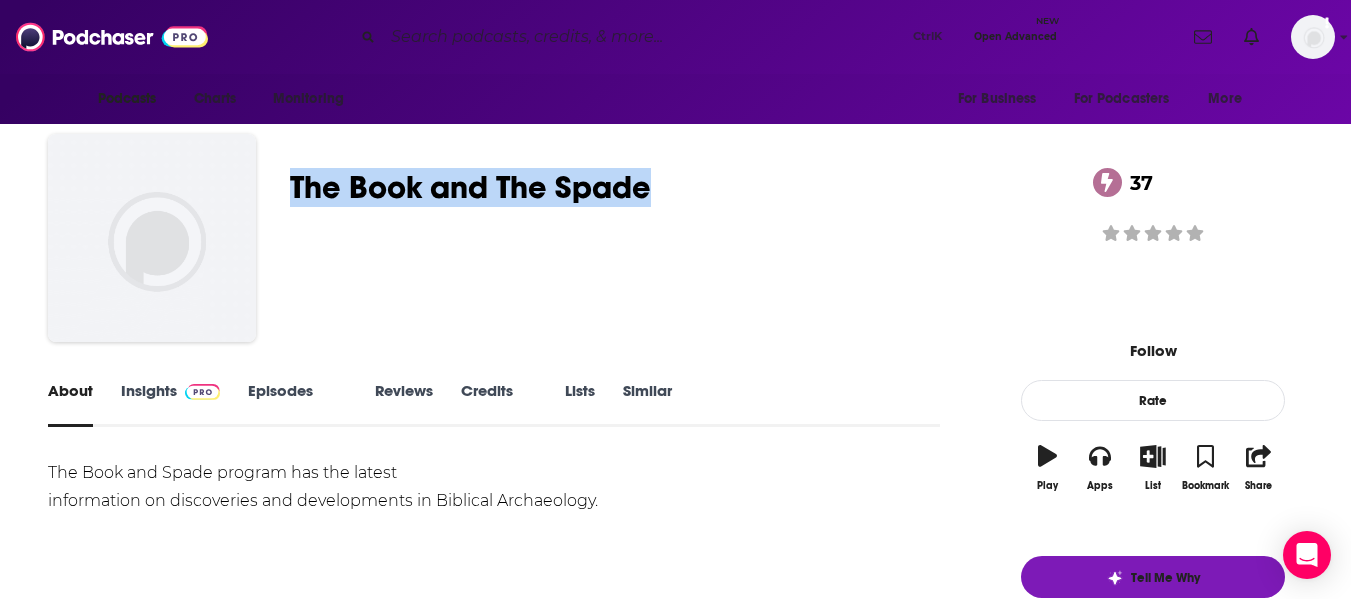 drag, startPoint x: 326, startPoint y: 174, endPoint x: 687, endPoint y: 182, distance: 361.08862 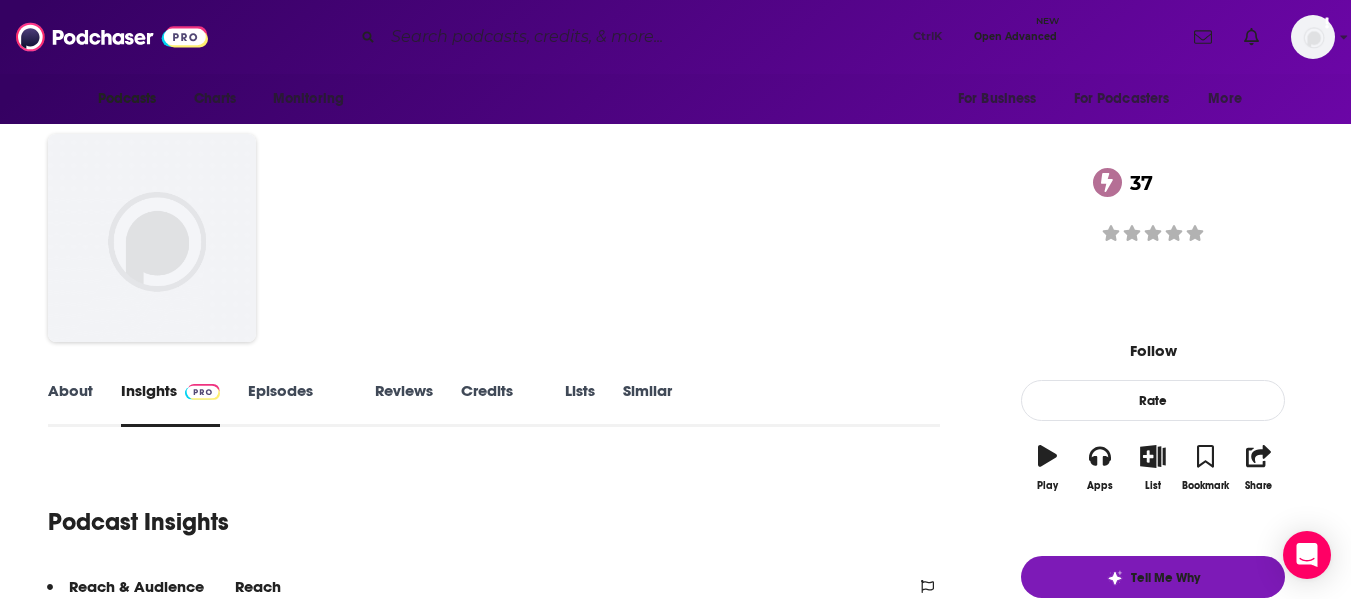 click on "Audience Demographics Gender Male Age [AGE] yo Countries 1 [COUNTRY] 2 India 3 Canada 4 United Kingdom 5 Ireland Top Cities [CITY] , [CITY] , [CITY], [STATE] , [CITY] , [CITY], [STATE] Interests Friends, Family & Relationships , Toys, Children & Baby , Television & Film , Sports , Restaurants, Food & Grocery , Wedding Ethnicities White / Caucasian , Hispanic , Asian , African American Brands Amazon , Spotify Music , Walt Disney , Apple , Netflix , Target Show More Content Political Skew Neutral/Mixed Socials This podcast does not have social handles yet. Contacts Submit a request for contacts for this podcast. Charts All Charts All Categories All Countries Recent Sponsors of The Book and The Spade Feed Beta No" at bounding box center (675, 2816) 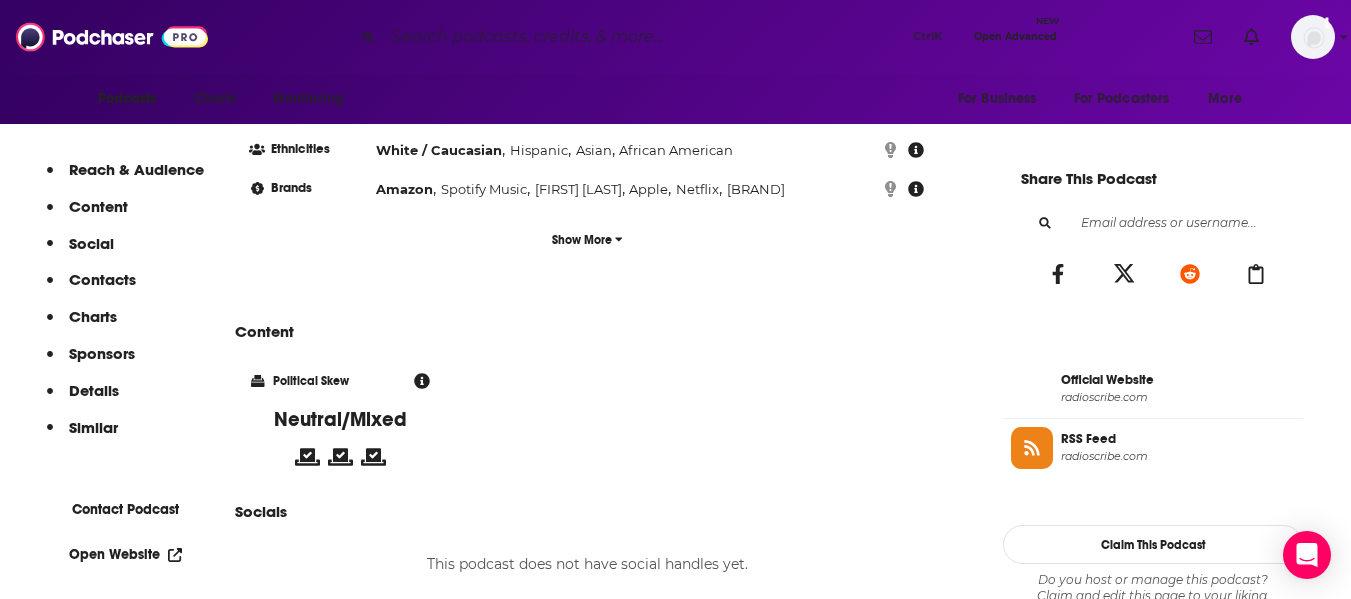 scroll, scrollTop: 1445, scrollLeft: 0, axis: vertical 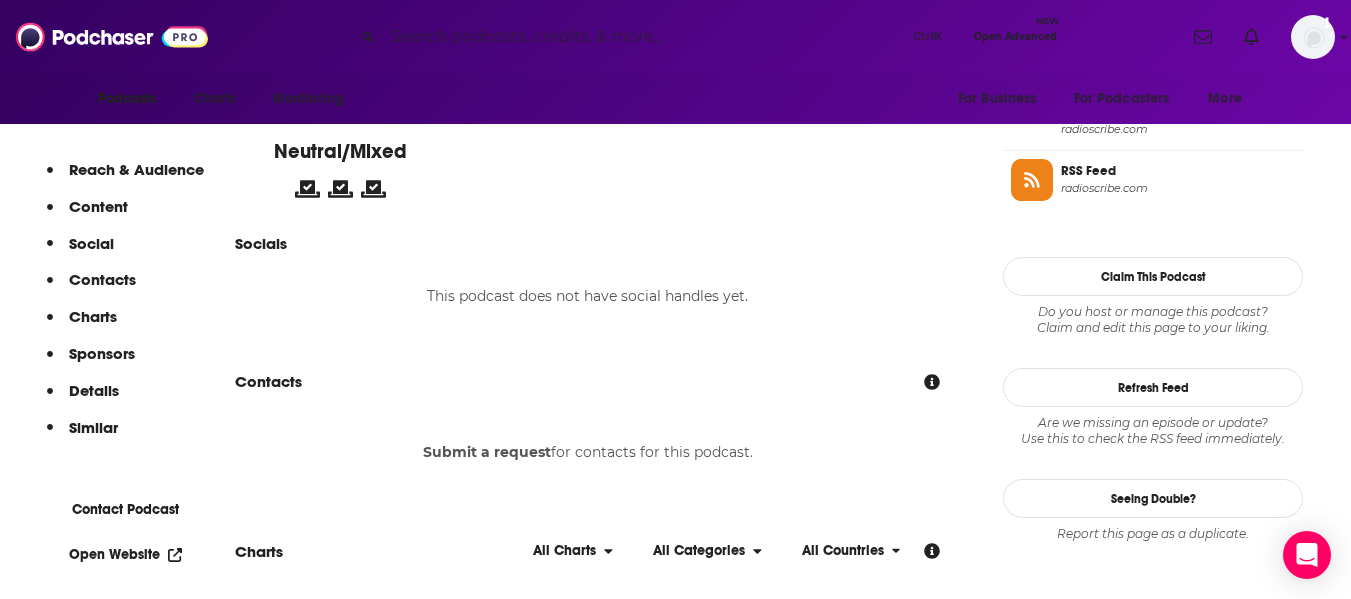 click on "Ctrl  K Open Advanced New" at bounding box center (705, 37) 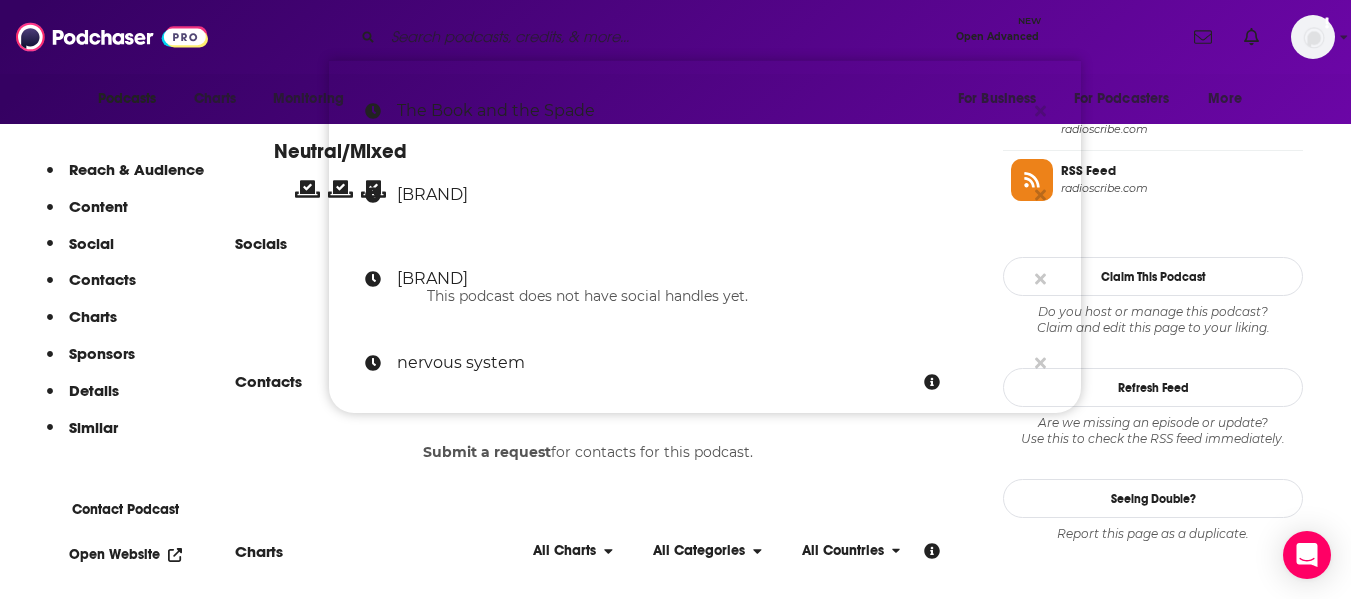 click at bounding box center (665, 37) 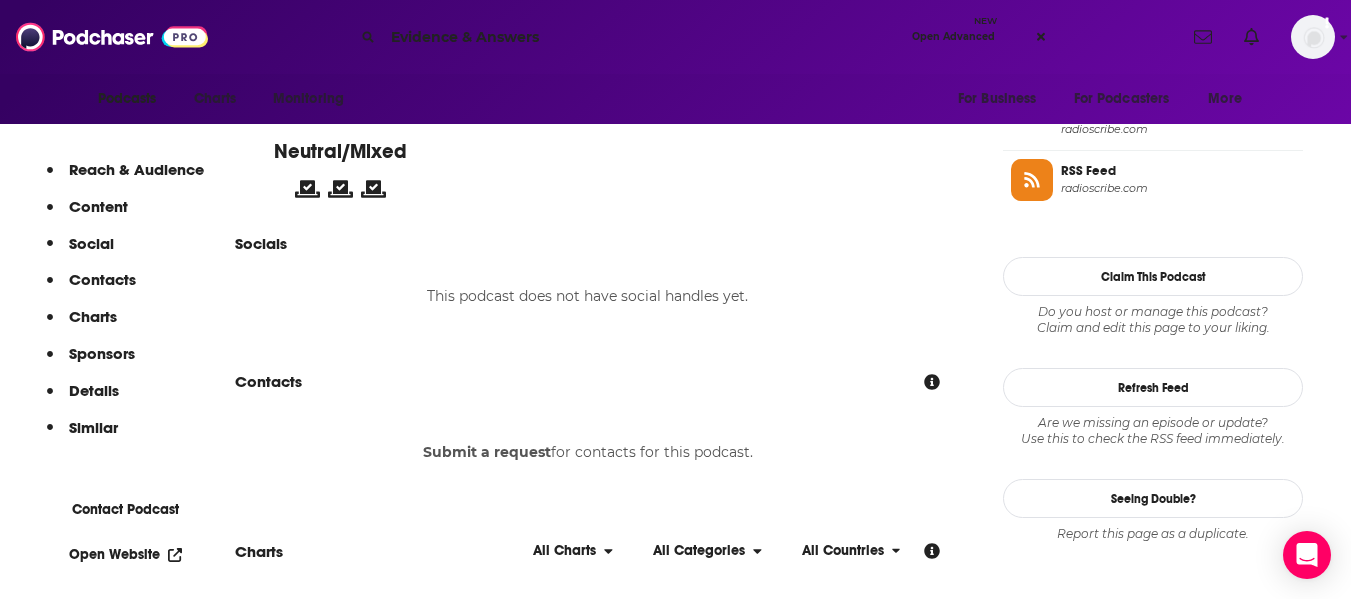 scroll, scrollTop: 0, scrollLeft: 0, axis: both 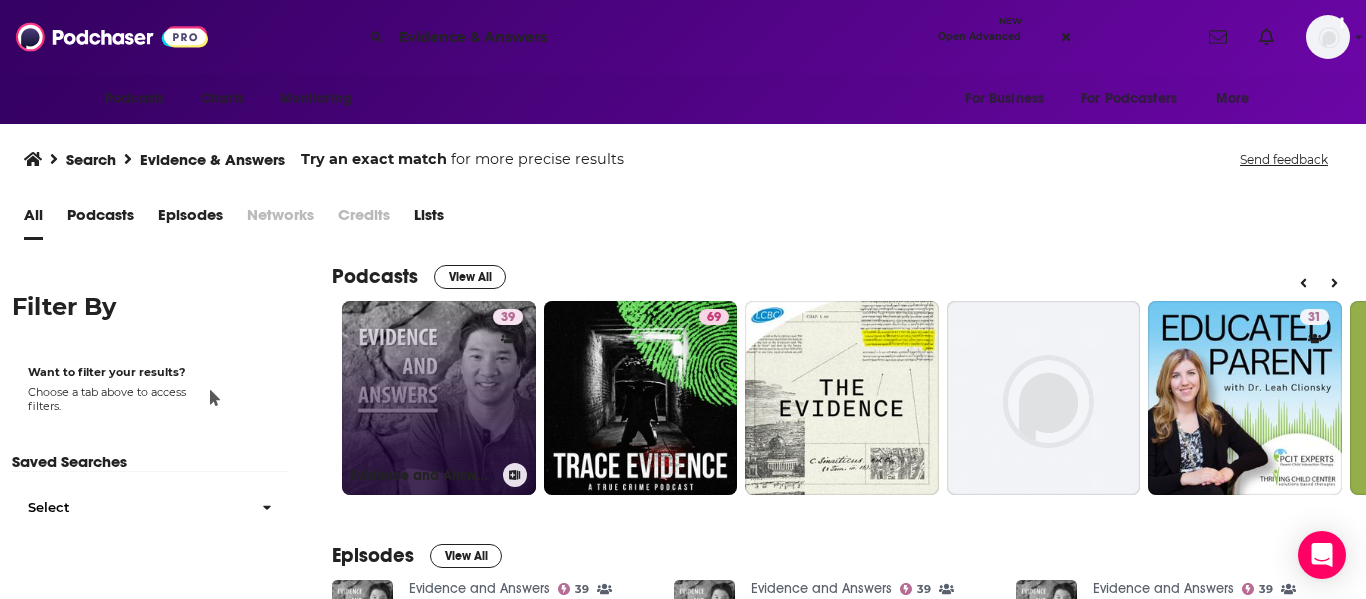 click on "[NUMBER] Evidence and Answers" at bounding box center [439, 398] 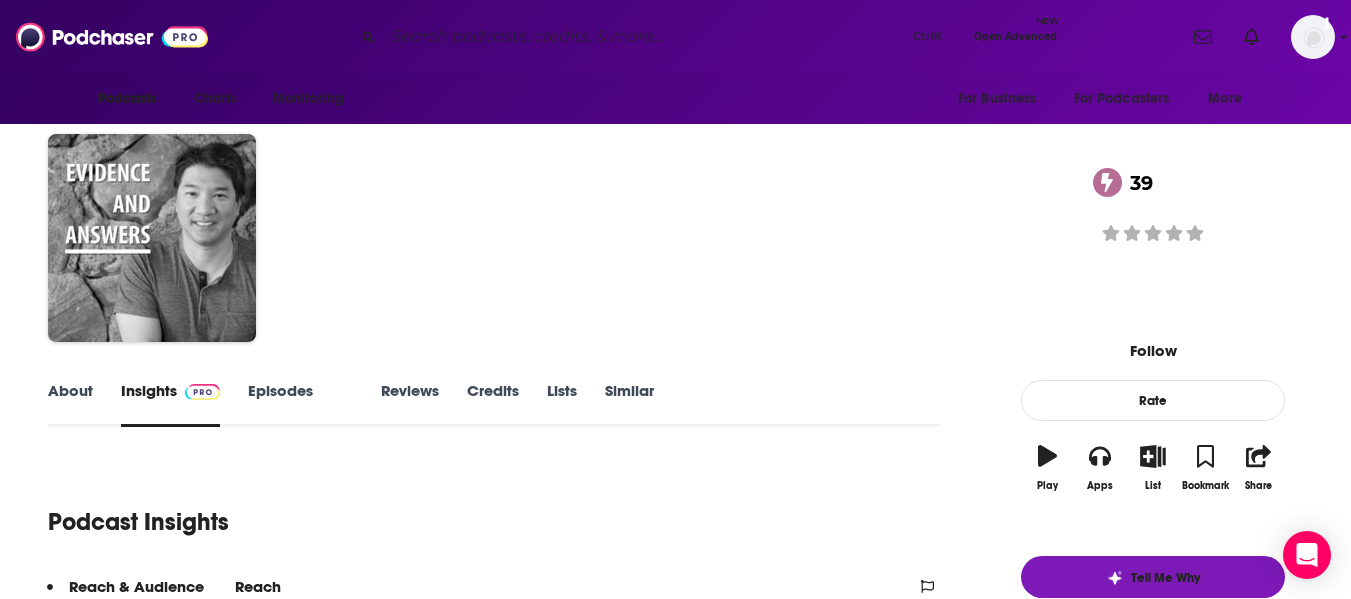 click on "Audience Demographics Gender Male Age 41 yo Income $ $ $ $ $ Parental Status Mixed Countries 1 United States 2 Canada 3 United Kingdom 4 Australia Top Cities Los Angeles, CA , Nashville, TN , Fort Collins, CO , Dallas, TX , Austin, TX , Atlanta, GA Interests Society - Work , Friends, Family & Relationships , Toys, Children & Baby , Family and Parenting - Children , News , Wedding Jobs Pastors/Ministers , CEOs/Managing Directors , Directors , Software Engineers , Artists , Professors Ethnicities White / Caucasian , Hispanic , African American , Asian Show More Content Political Skew Medium Right Socials Youtube [USERNAME] 425 X/Twitter @evidencenanswer 35 Instagram @evidenceandanswers 273 Facebook @evidenceandanswers 7k" at bounding box center [675, 2632] 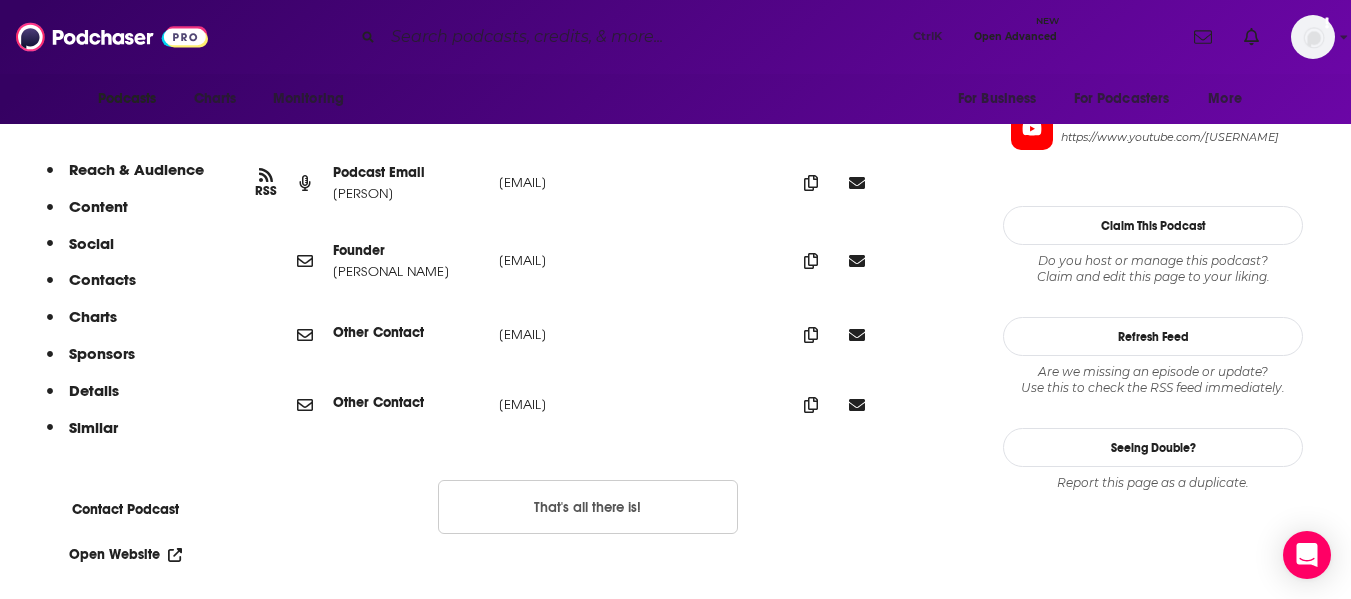 scroll, scrollTop: 1893, scrollLeft: 0, axis: vertical 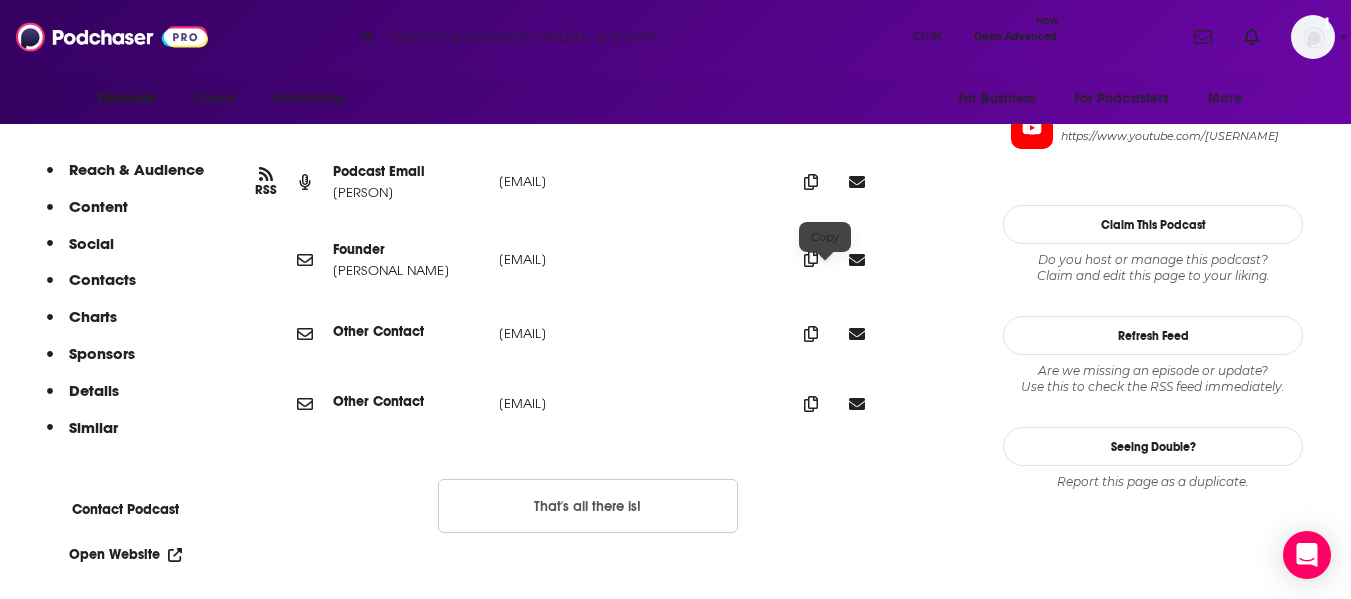click at bounding box center [811, 182] 